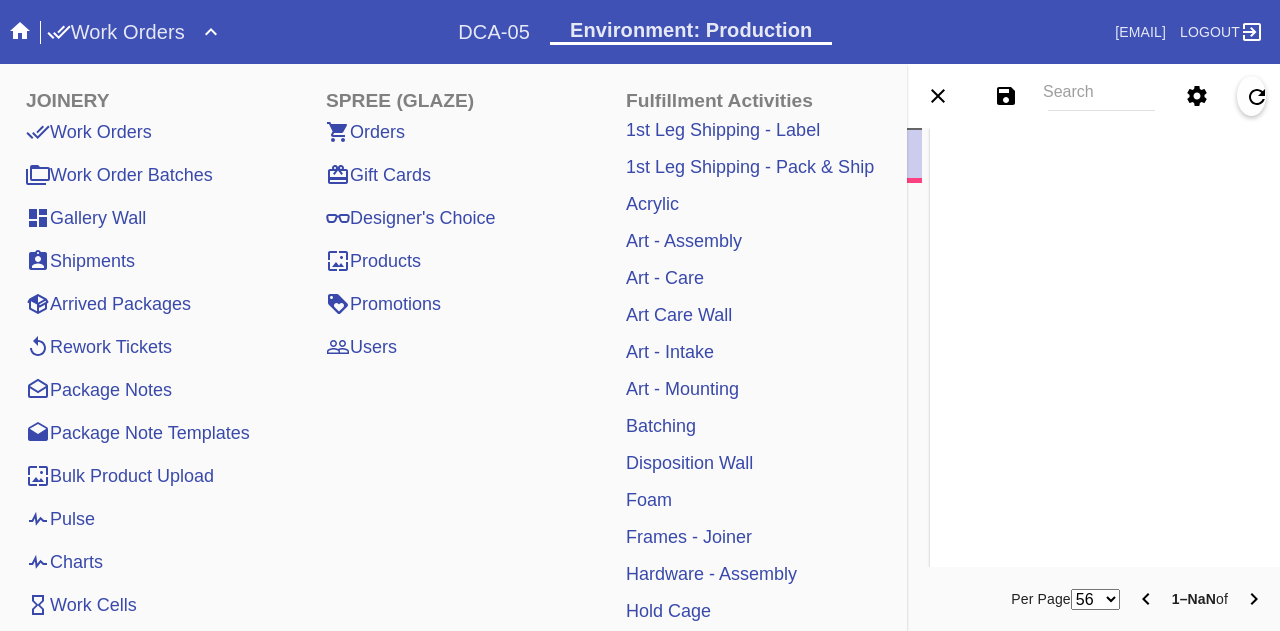 type on "DO NOT SPACE MATCHBOOKS BY 0.5”. Opening dimensions must be 16.5w x 25h + FFS must be 21w x 30h. Mat margins can be adjusted to meet FFS. Matchbooks do not need to be perfectly aligned.
Reference the following image from R566297658, layout should be similar to this previous order: https://drive.google.com/file/d/1IM9LP5La-ONLF3VbX-ZCXYpLpj7G796-/view?usp=sharing
EXTRA QC REQUIRED - IV 7/23" 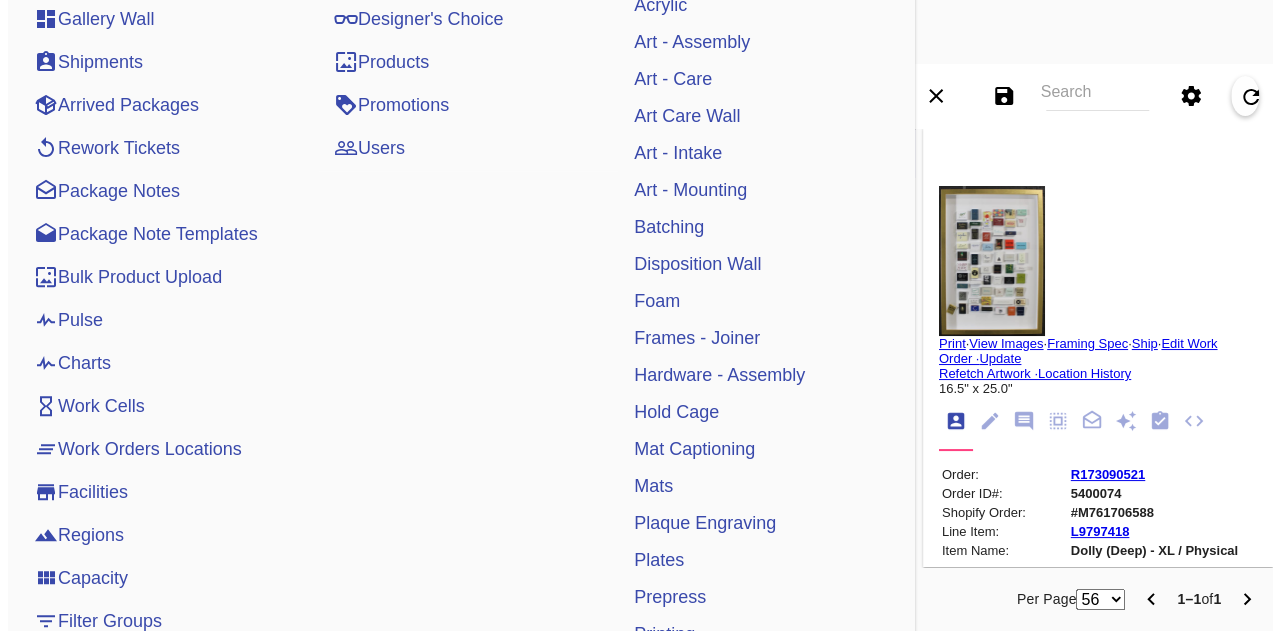scroll, scrollTop: 0, scrollLeft: 0, axis: both 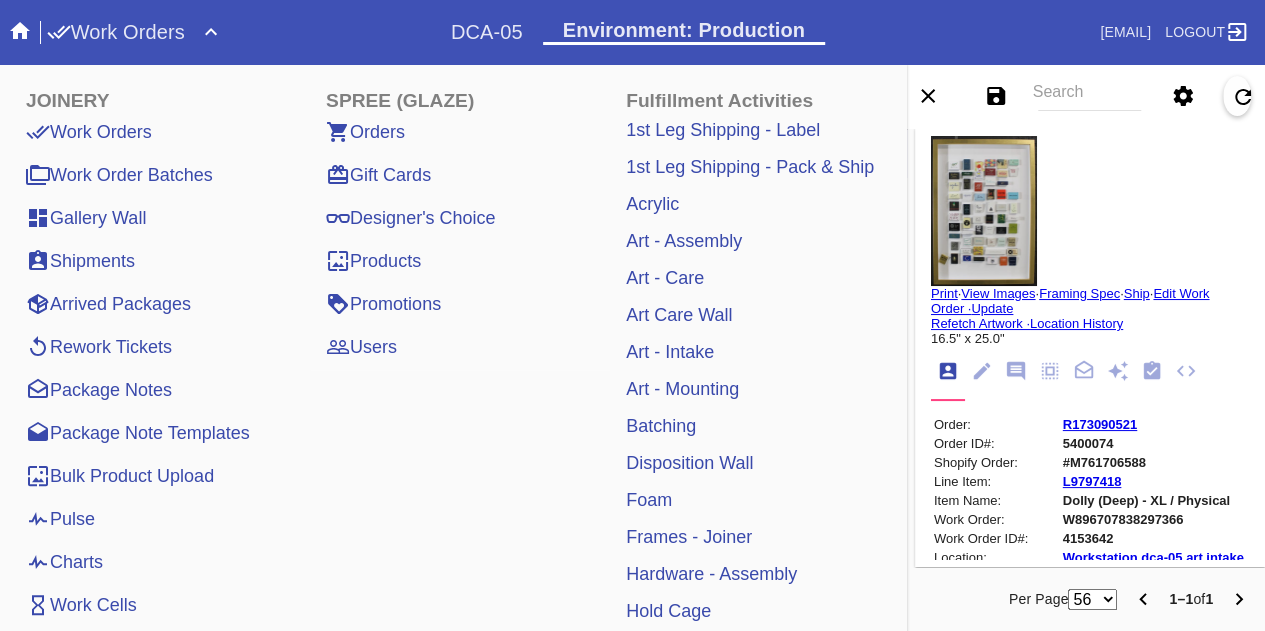 click on "Work Orders" at bounding box center (249, 32) 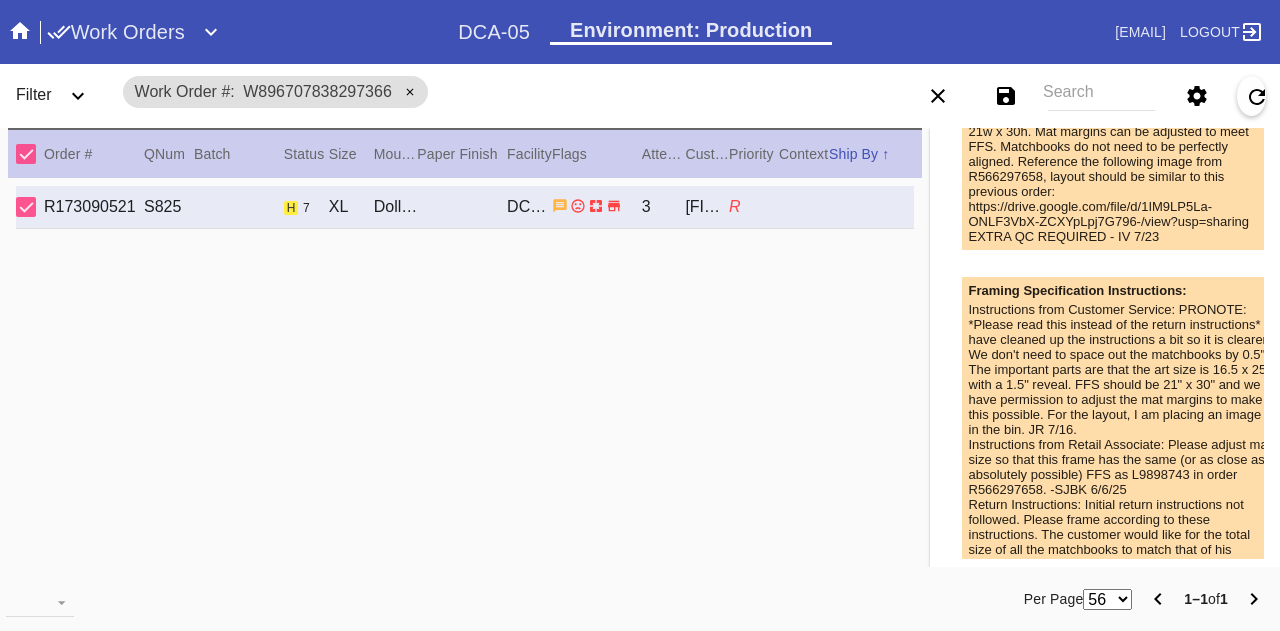 scroll, scrollTop: 775, scrollLeft: 0, axis: vertical 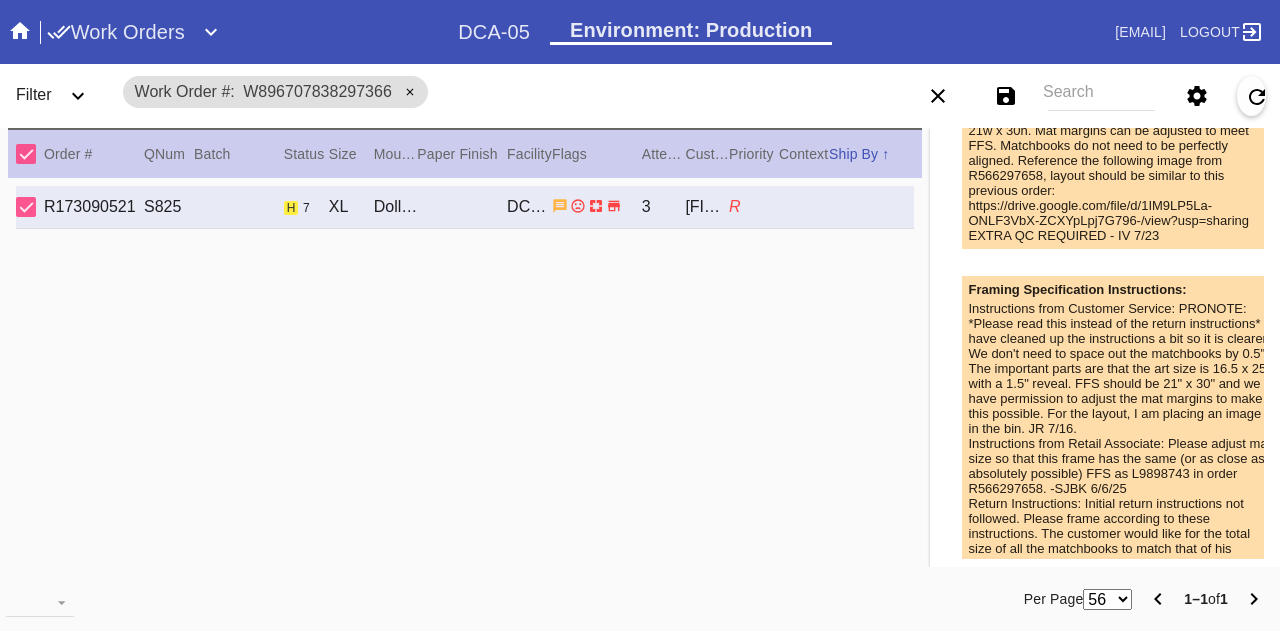 click on "Instructions from Customer Service: PRONOTE: *Please read this instead of the return instructions* I have cleaned up the instructions a bit so it is clearer. We don't need to space out the matchbooks by 0.5". The important parts are that the art size is 16.5 x 25 with a 1.5" reveal. FFS should be 21" x 30" and we have permission to adjust the mat margins to make this possible. For the layout, I am placing an image in the bin. JR 7/16." at bounding box center [1121, 368] 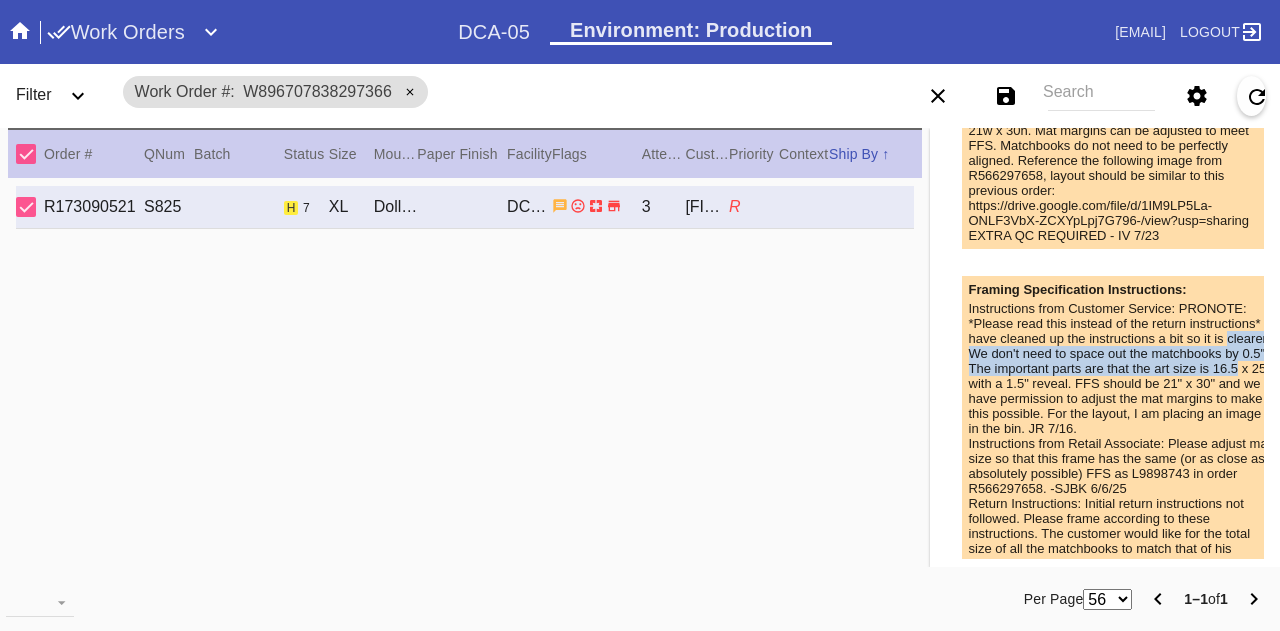 drag, startPoint x: 1040, startPoint y: 391, endPoint x: 1033, endPoint y: 365, distance: 26.925823 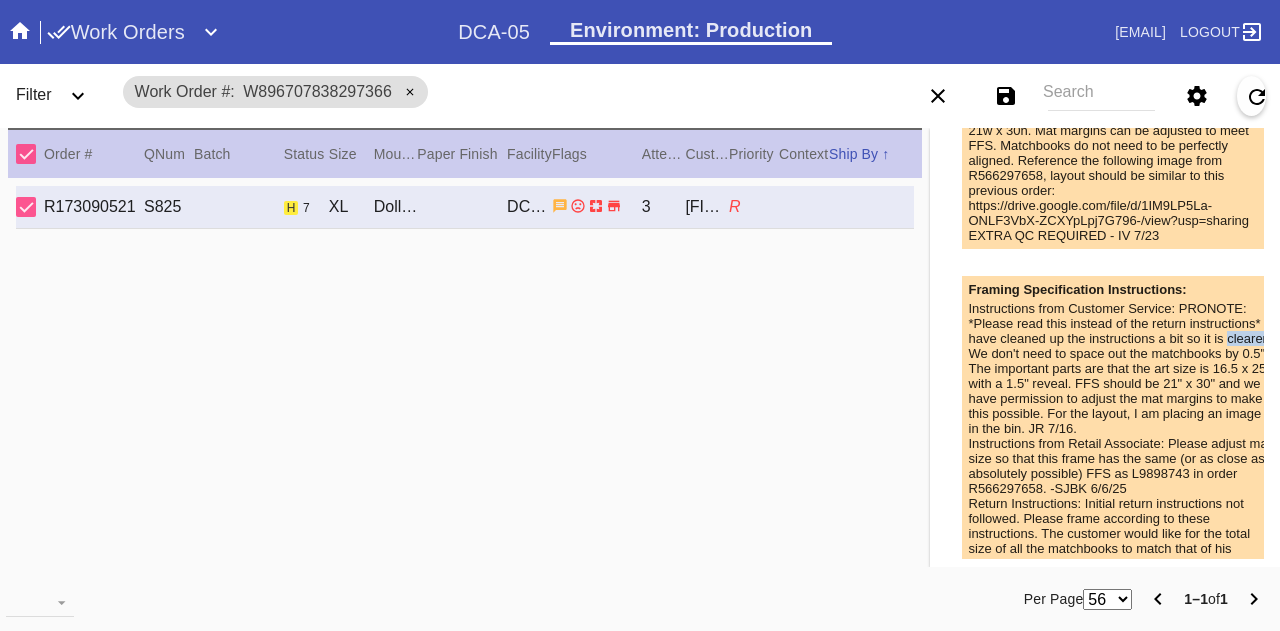 click on "Instructions from Customer Service: PRONOTE: *Please read this instead of the return instructions* I have cleaned up the instructions a bit so it is clearer. We don't need to space out the matchbooks by 0.5". The important parts are that the art size is 16.5 x 25 with a 1.5" reveal. FFS should be 21" x 30" and we have permission to adjust the mat margins to make this possible. For the layout, I am placing an image in the bin. JR 7/16." at bounding box center (1121, 368) 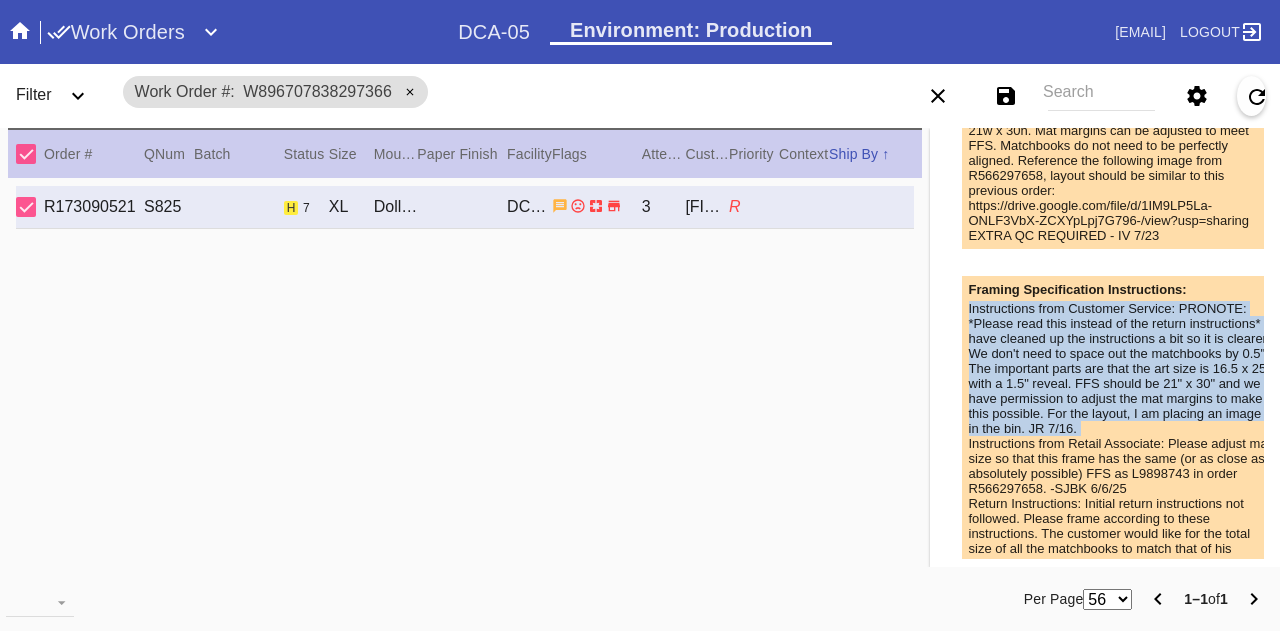 click on "Instructions from Customer Service: PRONOTE: *Please read this instead of the return instructions* I have cleaned up the instructions a bit so it is clearer. We don't need to space out the matchbooks by 0.5". The important parts are that the art size is 16.5 x 25 with a 1.5" reveal. FFS should be 21" x 30" and we have permission to adjust the mat margins to make this possible. For the layout, I am placing an image in the bin. JR 7/16." at bounding box center (1121, 368) 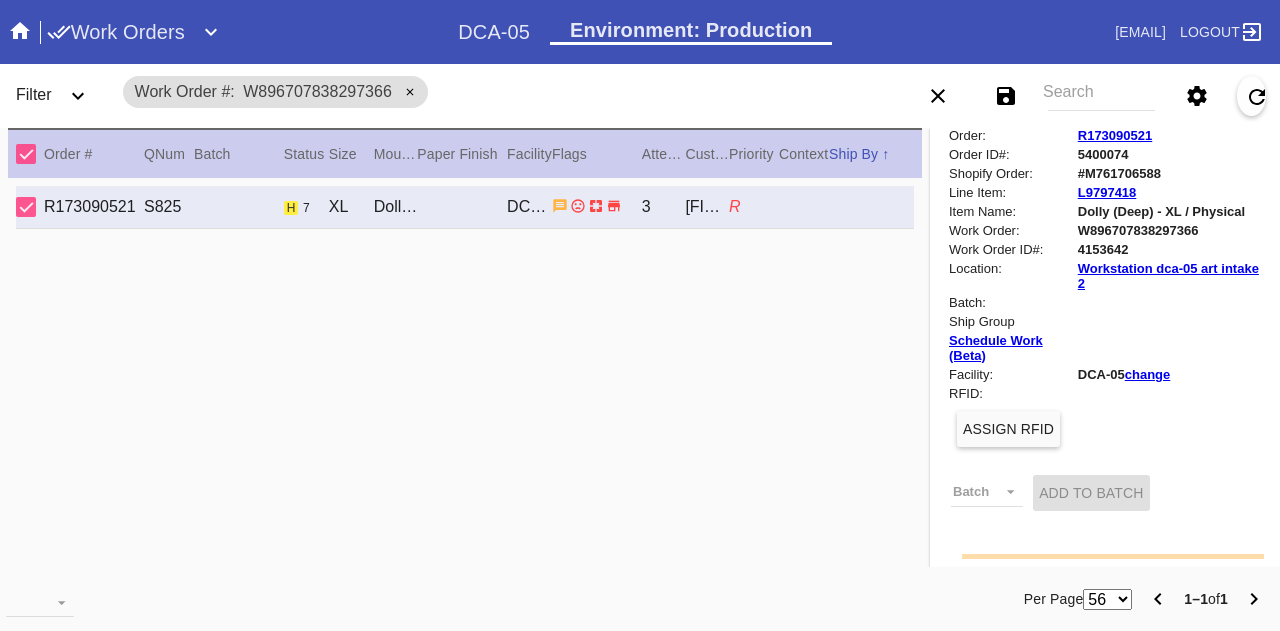scroll, scrollTop: 0, scrollLeft: 0, axis: both 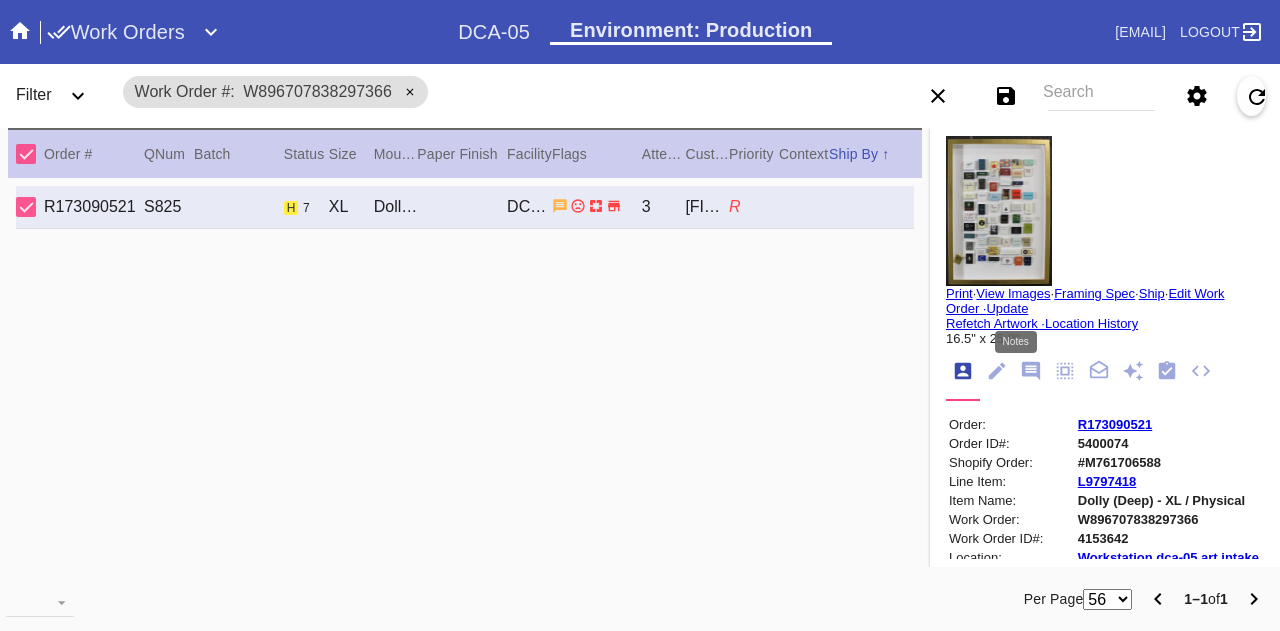 click 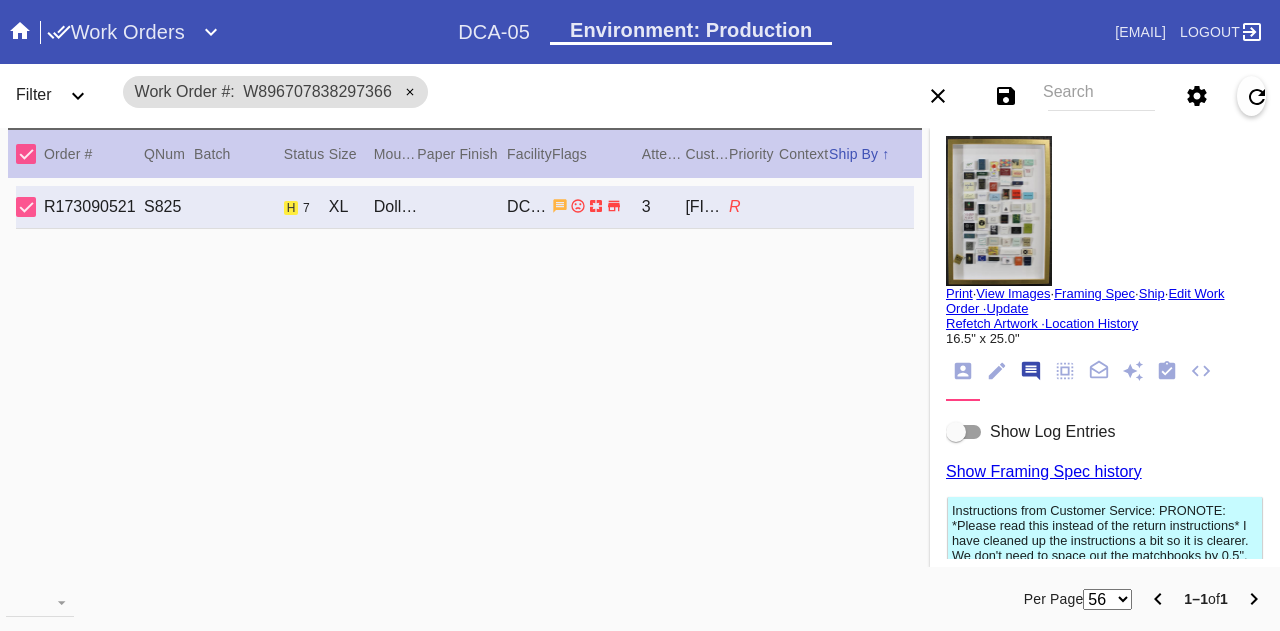 scroll, scrollTop: 122, scrollLeft: 0, axis: vertical 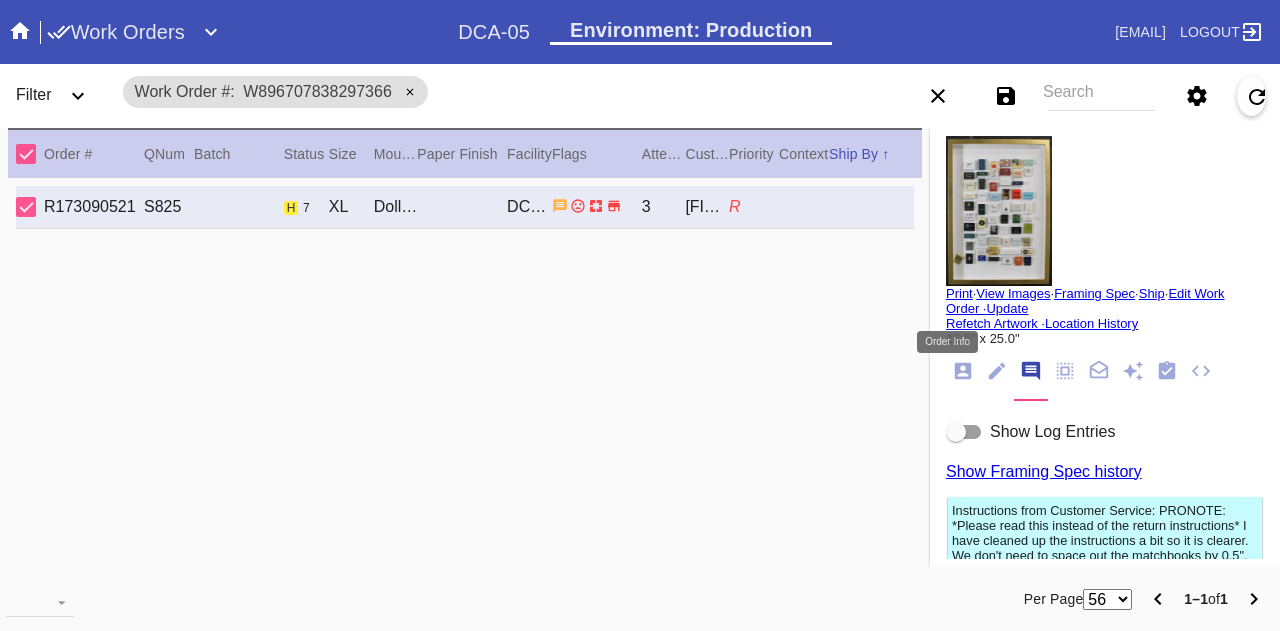 click 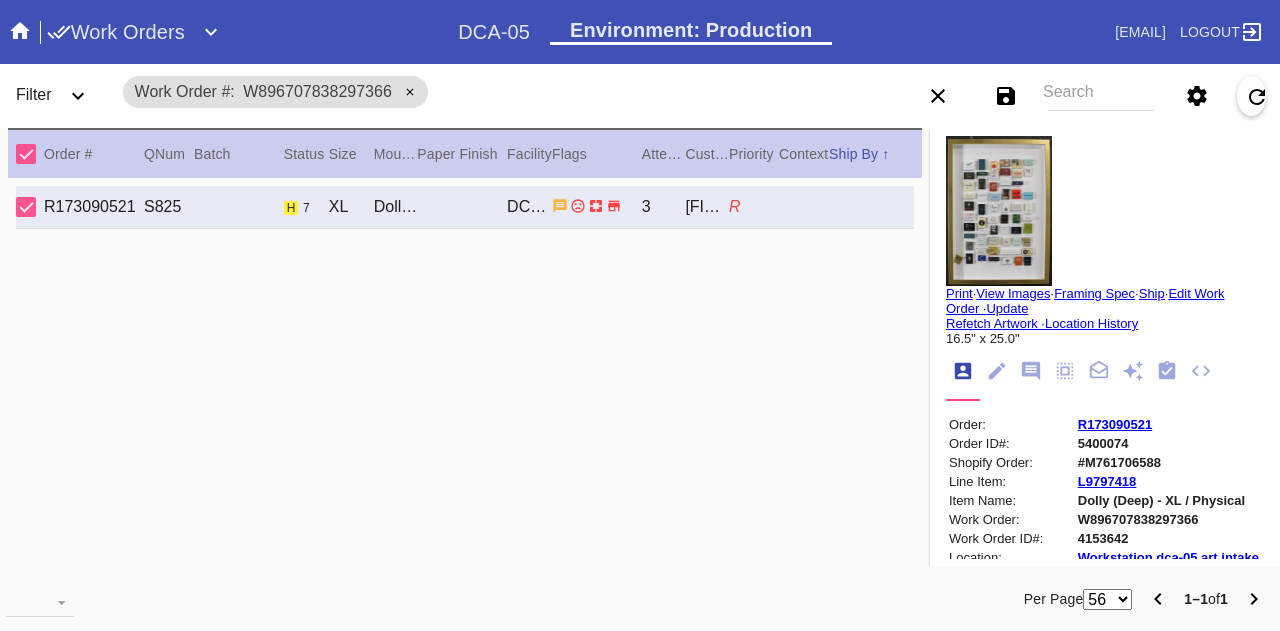 click on "Print" at bounding box center (959, 293) 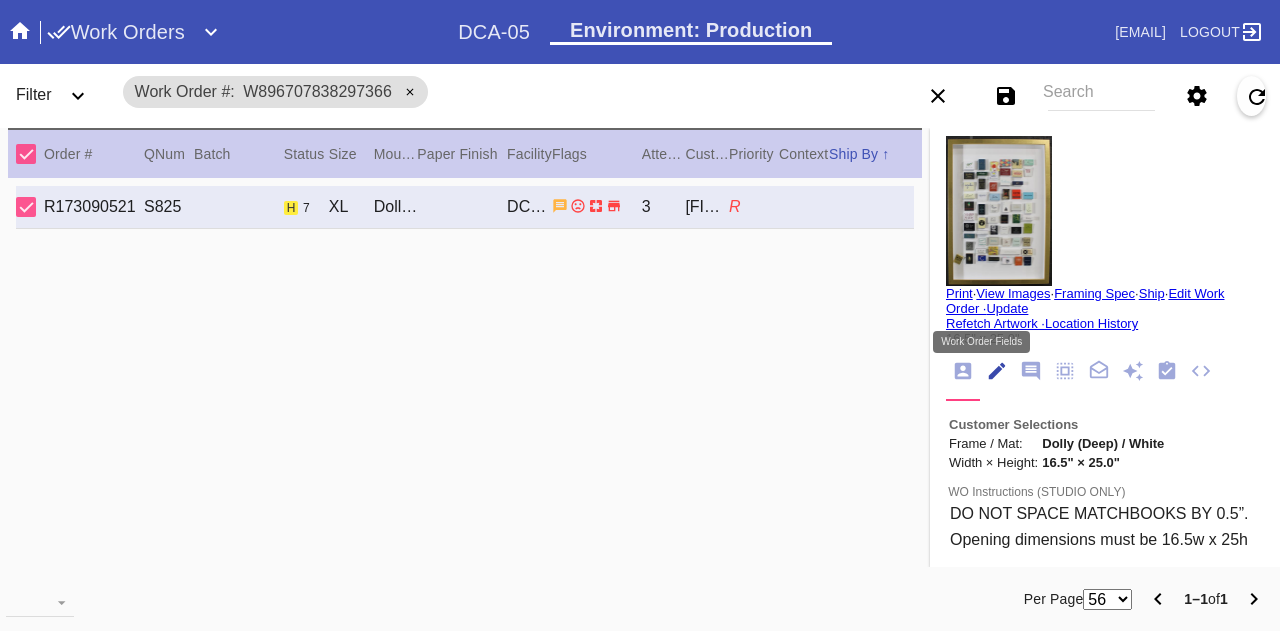 scroll, scrollTop: 73, scrollLeft: 0, axis: vertical 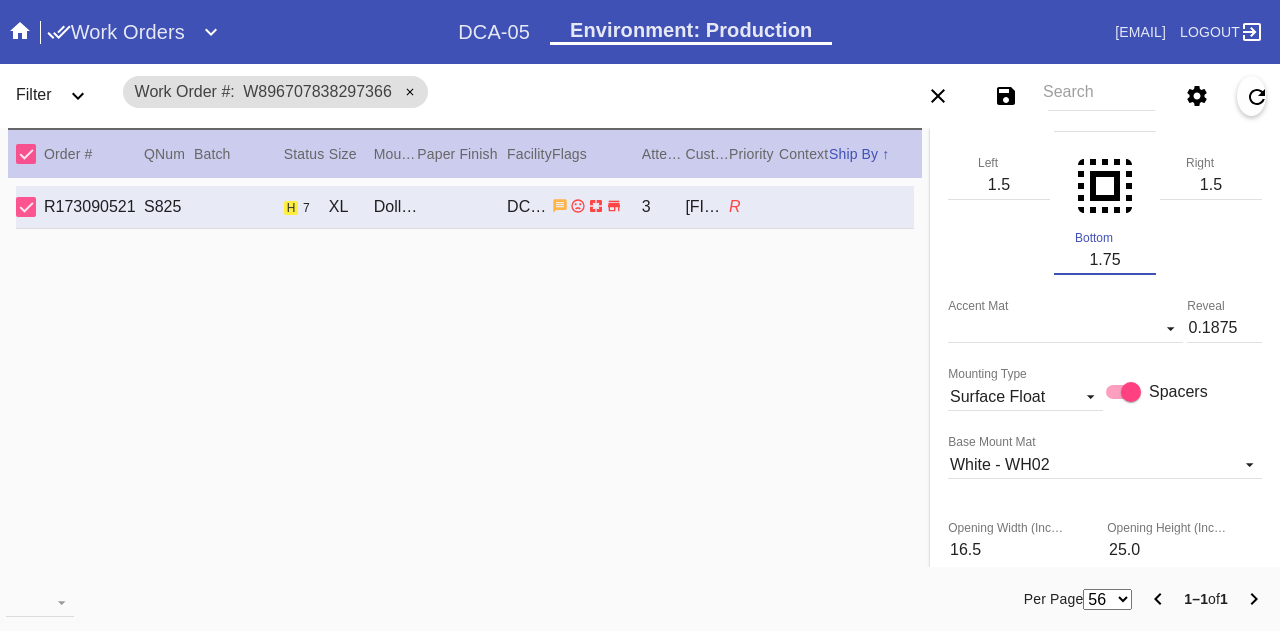 drag, startPoint x: 1098, startPoint y: 269, endPoint x: 1020, endPoint y: 273, distance: 78.10249 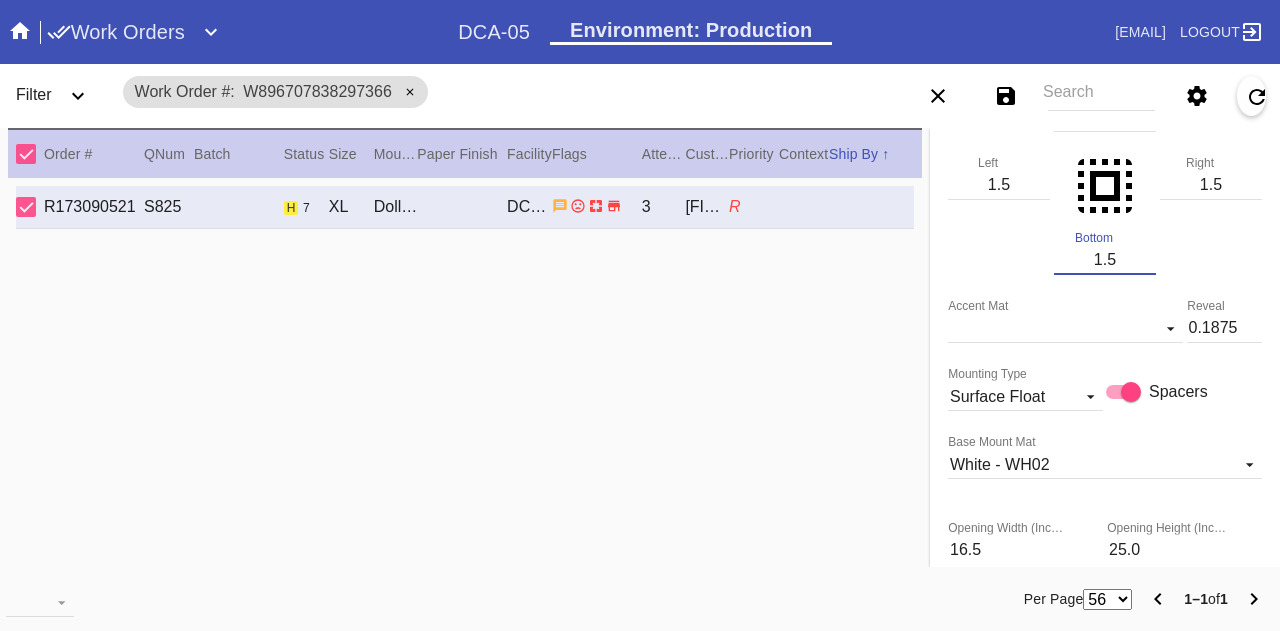 type on "1.5" 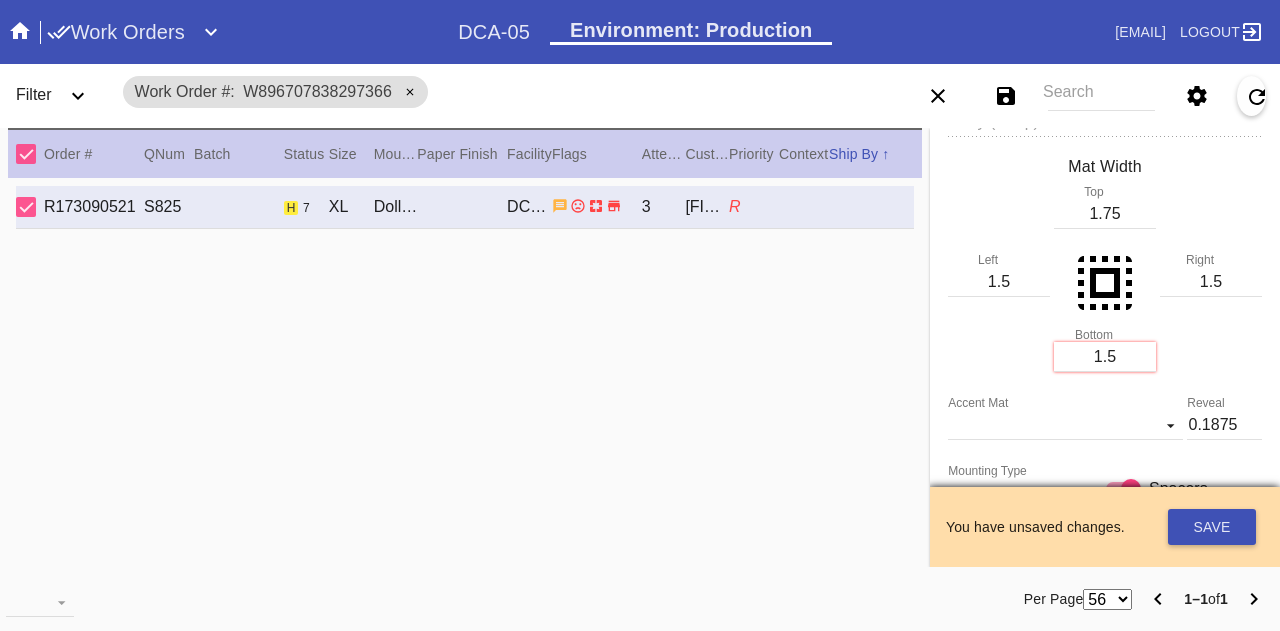 scroll, scrollTop: 840, scrollLeft: 0, axis: vertical 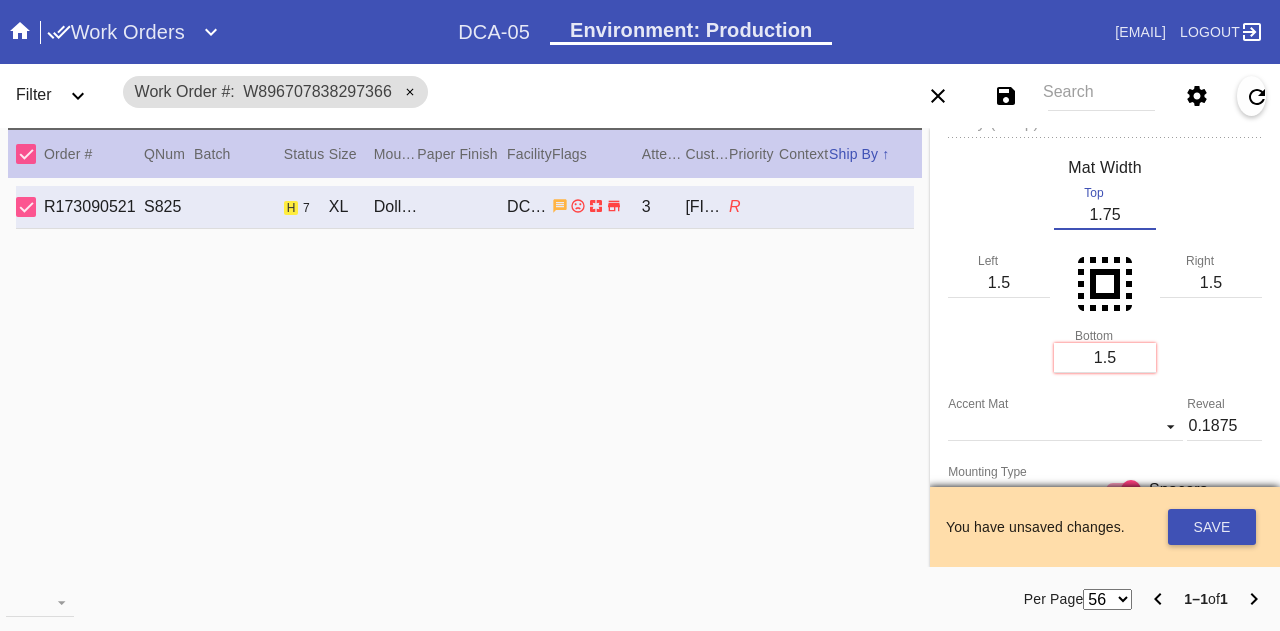 drag, startPoint x: 1108, startPoint y: 211, endPoint x: 954, endPoint y: 234, distance: 155.70805 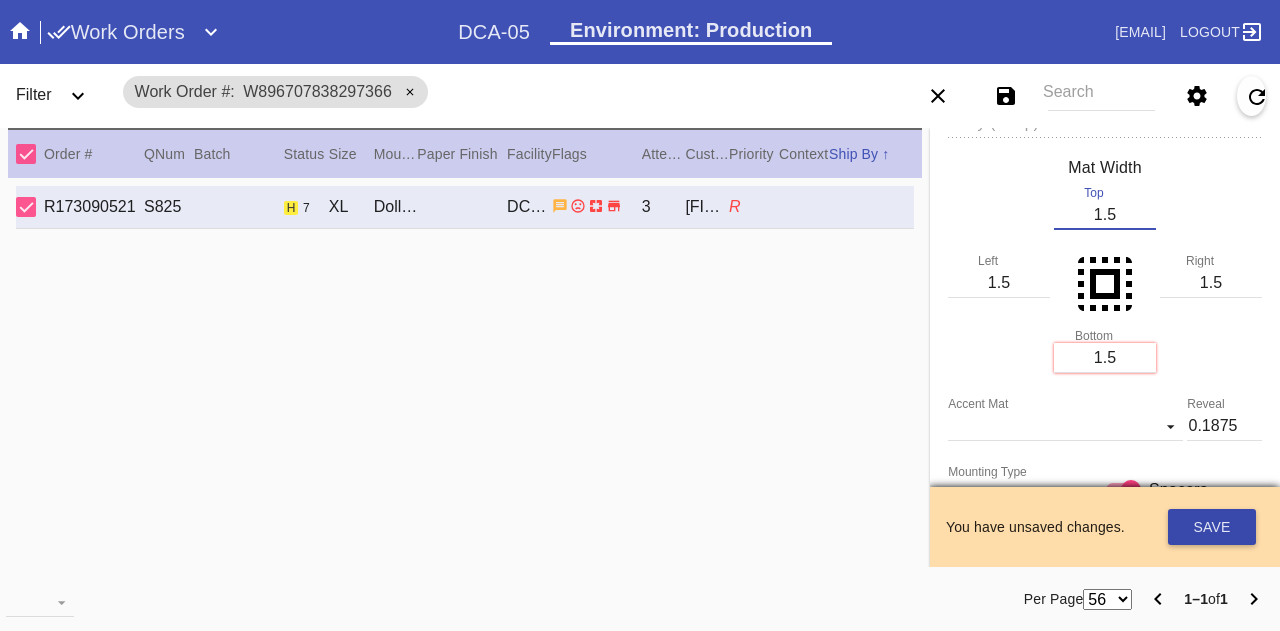 type on "1.5" 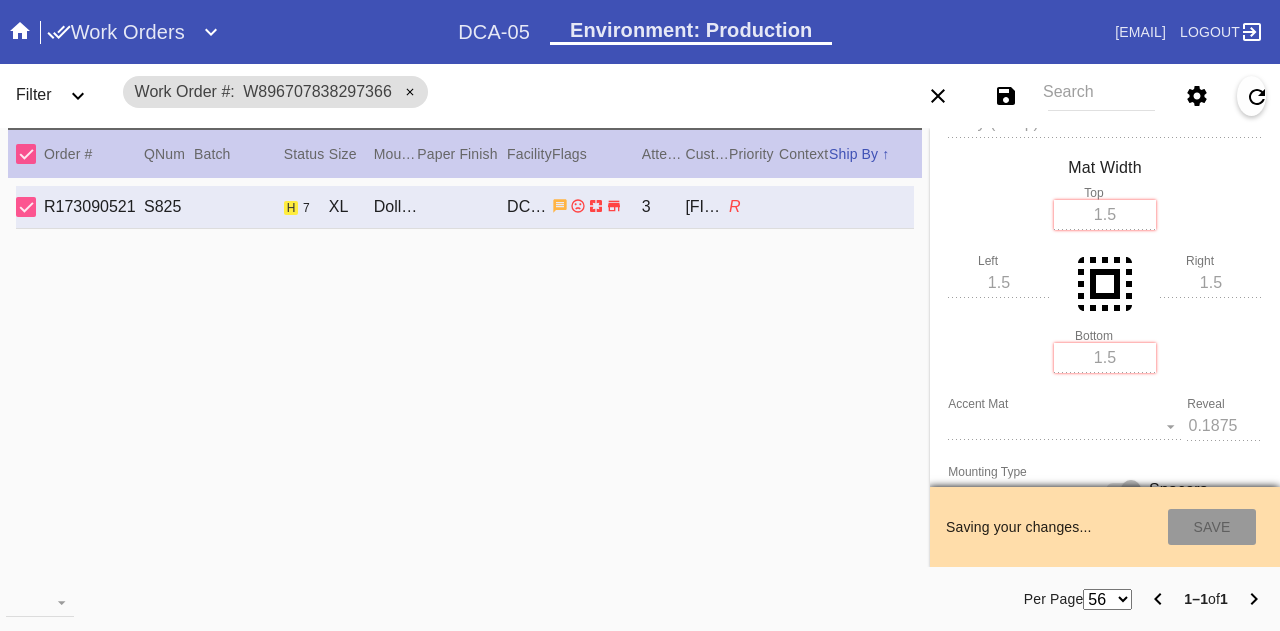 scroll, scrollTop: 0, scrollLeft: 0, axis: both 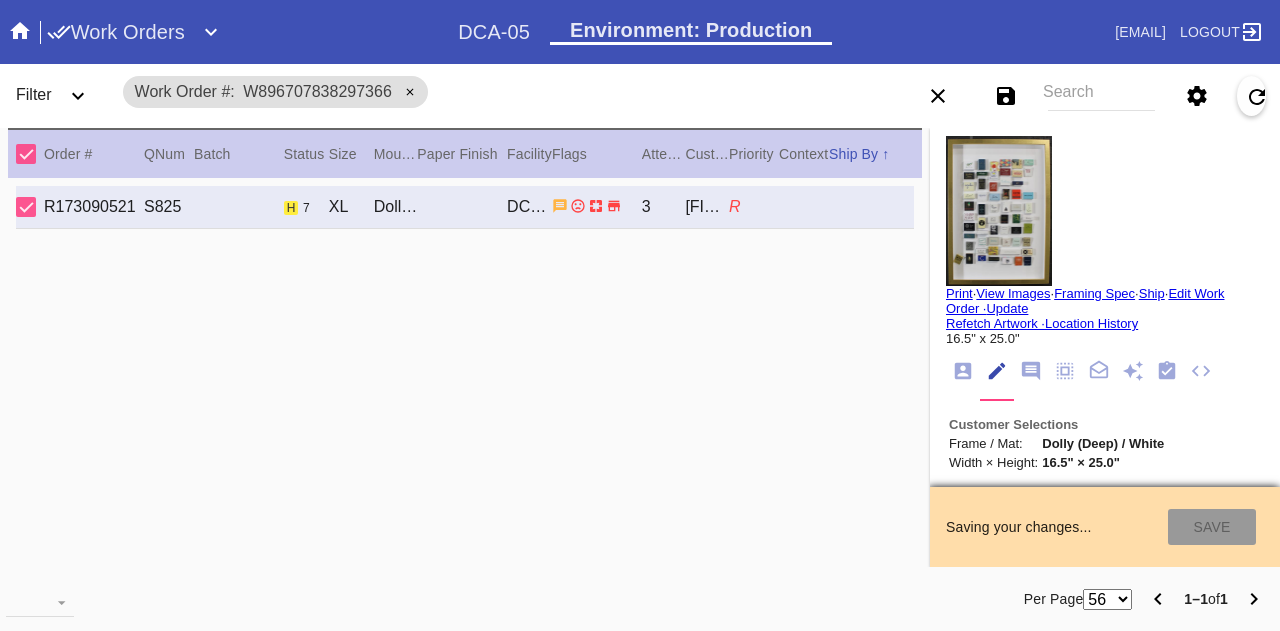 type on "[DATE]" 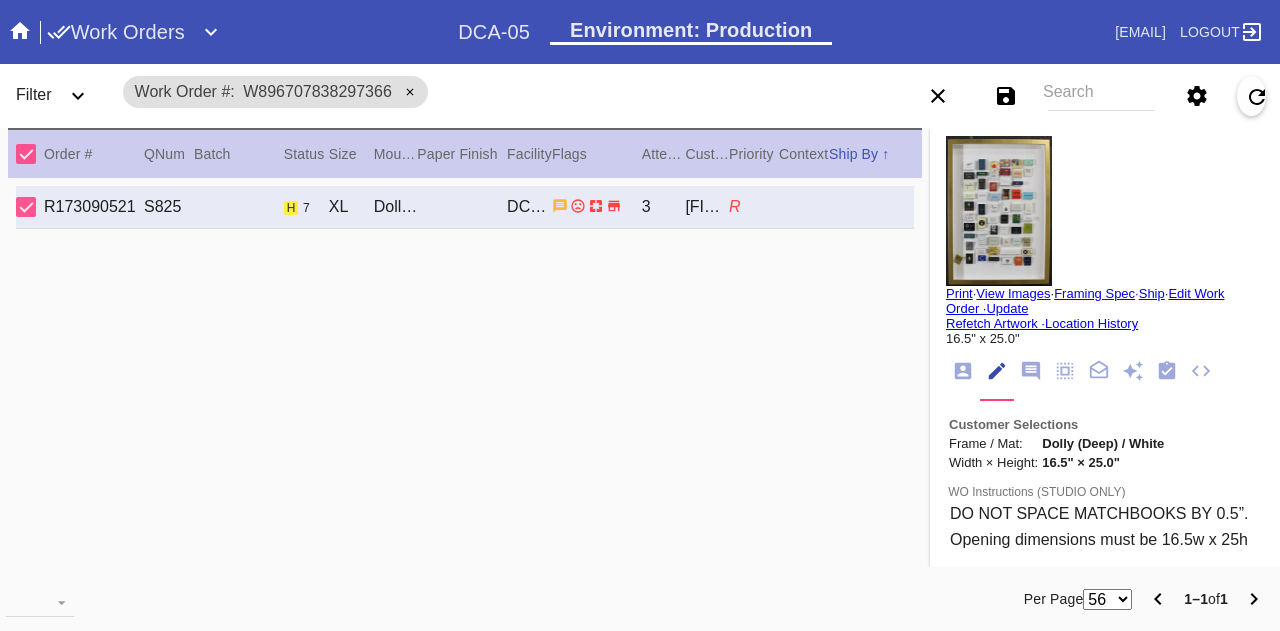 click on "Print" at bounding box center (959, 293) 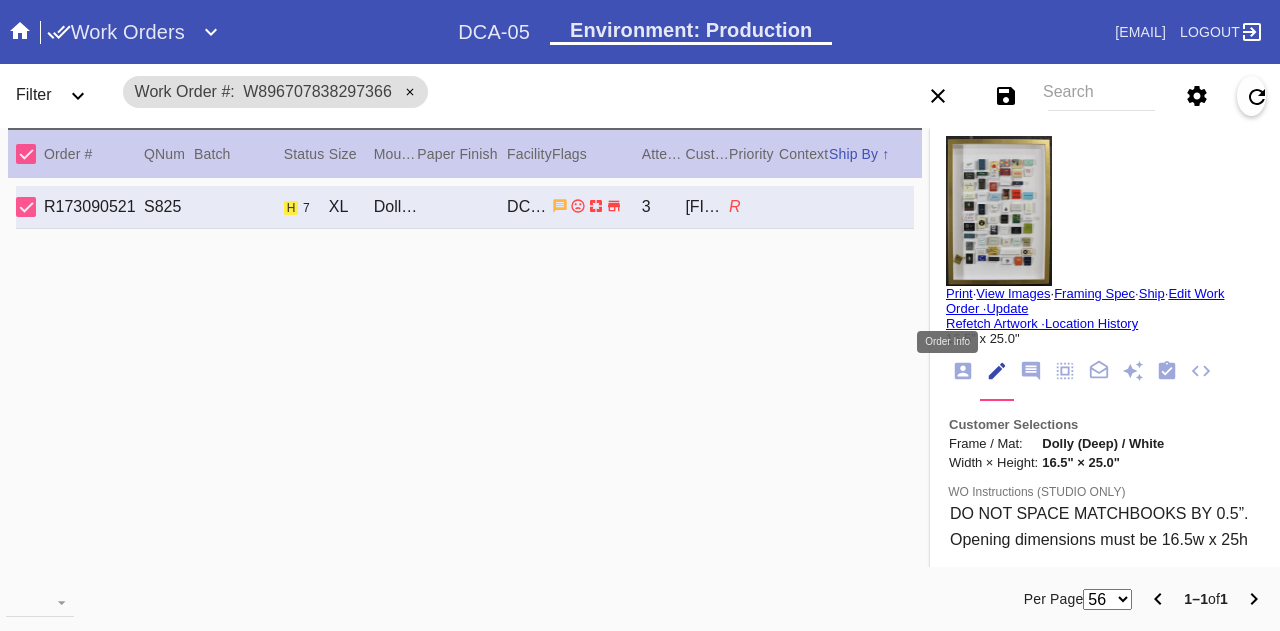 click 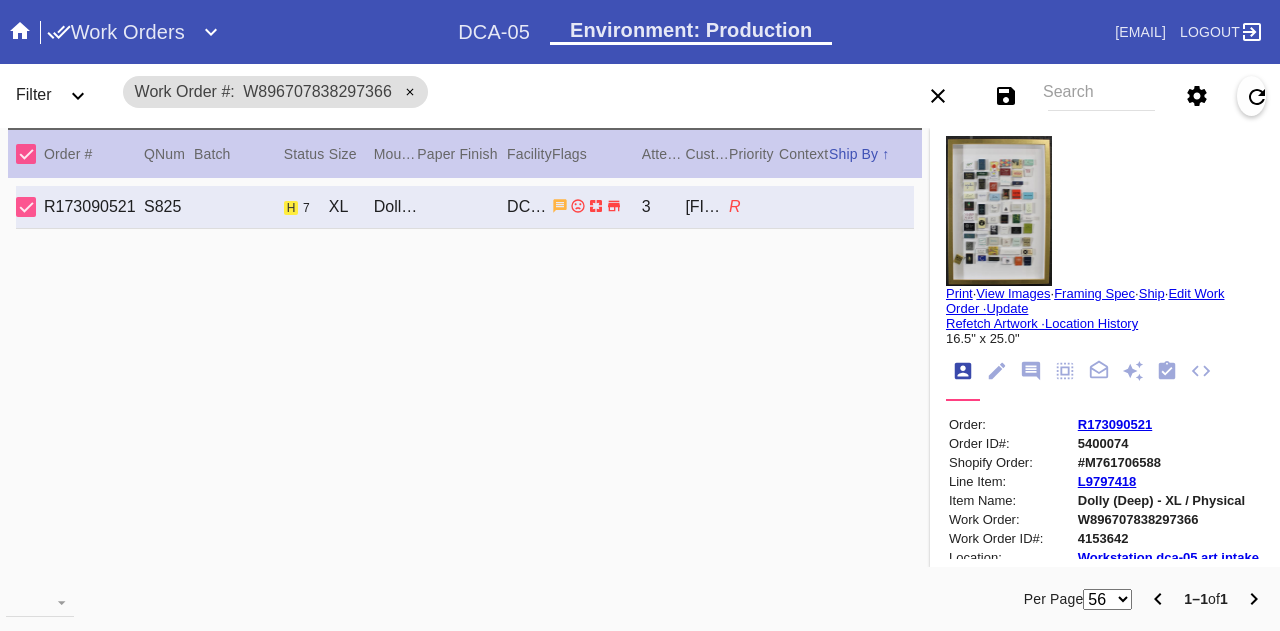 scroll, scrollTop: 24, scrollLeft: 0, axis: vertical 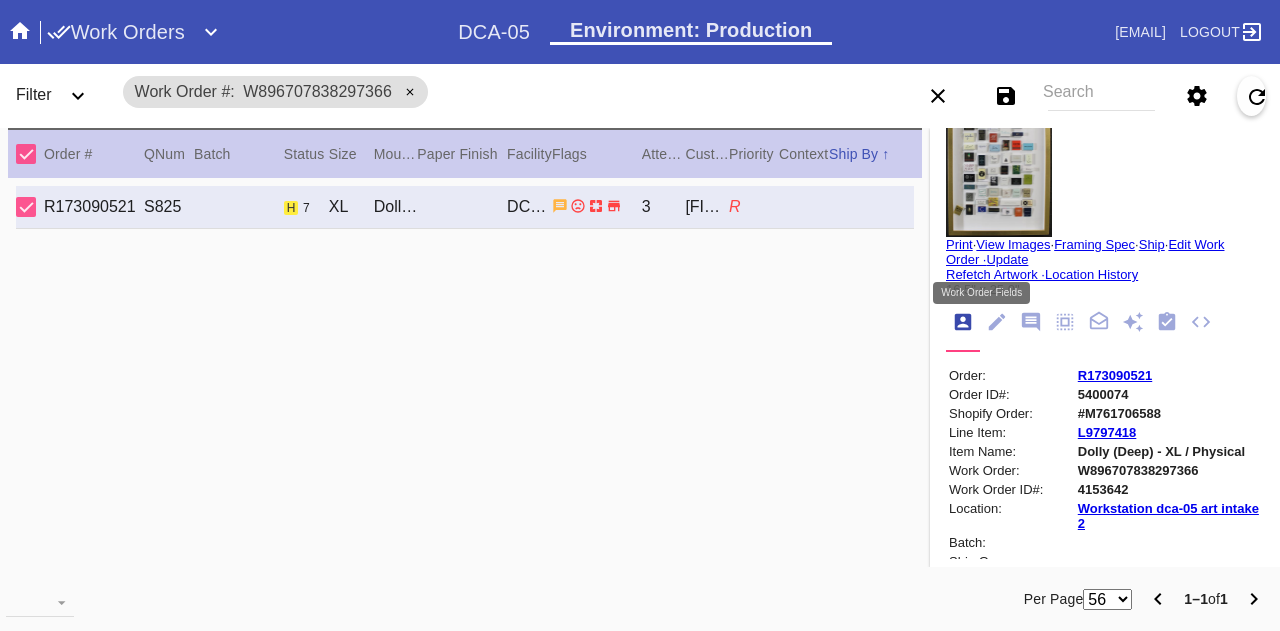click 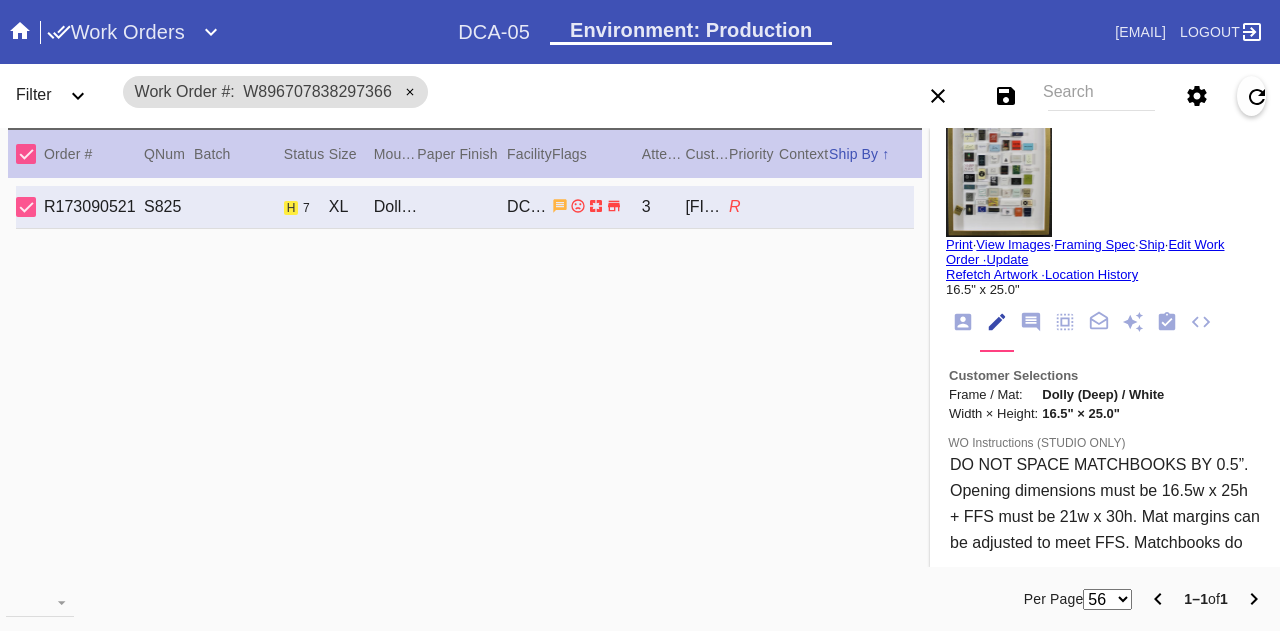 scroll, scrollTop: 73, scrollLeft: 0, axis: vertical 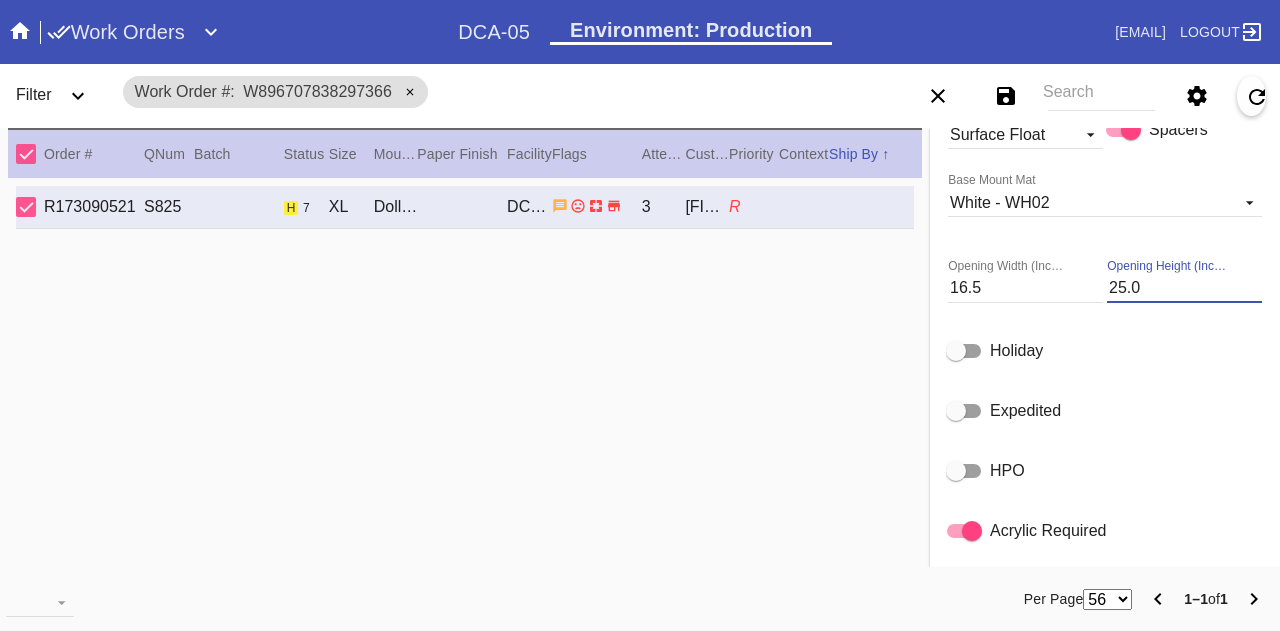 drag, startPoint x: 1132, startPoint y: 298, endPoint x: 1022, endPoint y: 291, distance: 110.2225 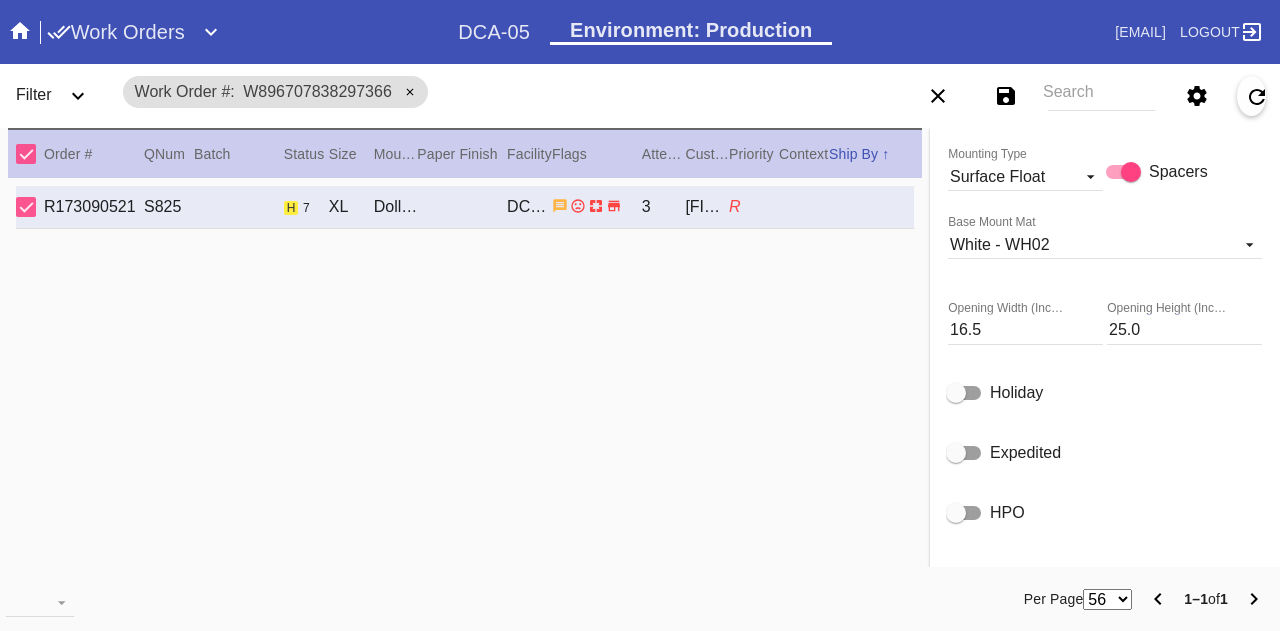 click on "WO Instructions (STUDIO ONLY) DO NOT SPACE MATCHBOOKS BY 0.5”. Opening dimensions must be 16.5w x 25h + FFS must be 21w x 30h. Mat margins can be adjusted to meet FFS. Matchbooks do not need to be perfectly aligned.
Reference the following image from R566297658, layout should be similar to this previous order: https://drive.google.com/file/d/1IM9LP5La-ONLF3VbX-ZCXYpLpj7G796-/view?usp=sharing
EXTRA QC REQUIRED - IV 7/23 Frame Mat Width Top 1.5 Left 1.5 Right 1.5 1.5 Bottom Accent Mat Acrylic - ACRY01 Black with Black Core, novacore - 5089 Black - BL42 Black - Linen - 5560 Black Oversized - BLOV-1 Blue Floral Mat - FL01 Blue - Linen - 11-076 Blush - BW9571C Bottle Blue - BW334 Brazilian White, novacore - E4346 Brulée - E4770 Burgundy - BW038 Burgundy Mini Stripe - MSBG Burgundy Mini Stripe - Horizontal - MSBG-H Burgundy Mini Stripe Horizontal - Oversized - MSBG-OS-H Burgundy Mini Stripe - Oversized - MSBG-OS Cake - E4203 Camel - Linen - 5561 Canvas - CV62 Chai - 11-080 Chocolate - 11-065 Cool Gray - BW802" at bounding box center (1105, 499) 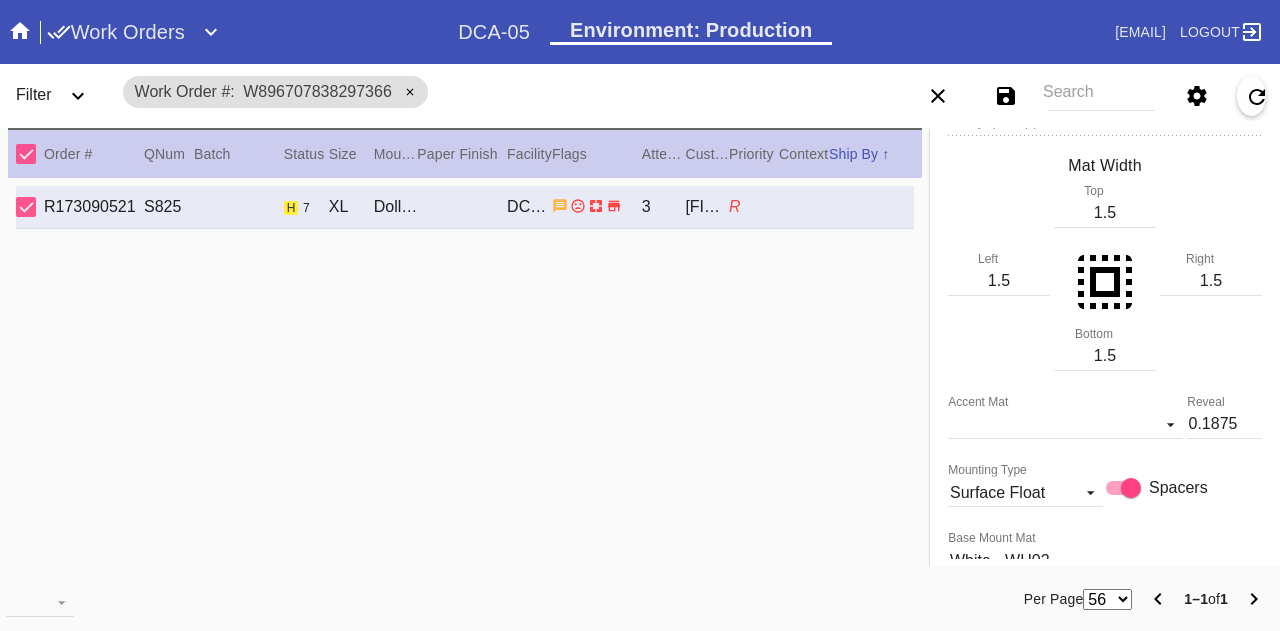 scroll, scrollTop: 820, scrollLeft: 0, axis: vertical 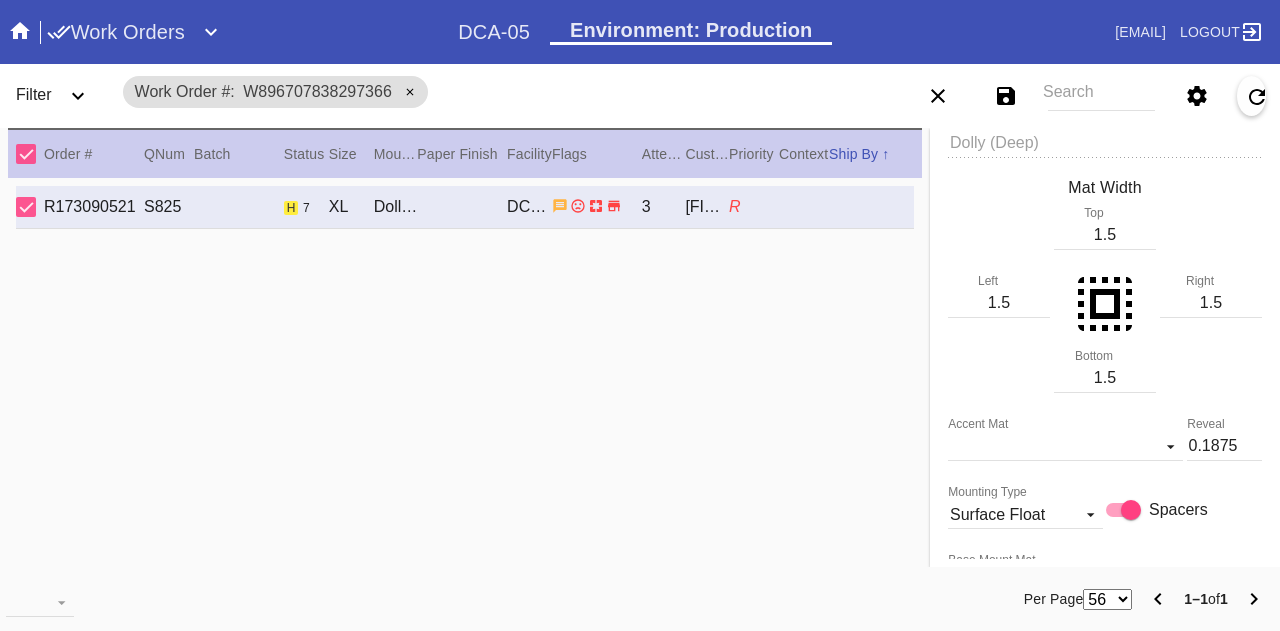 click on "1.5" at bounding box center (1105, 378) 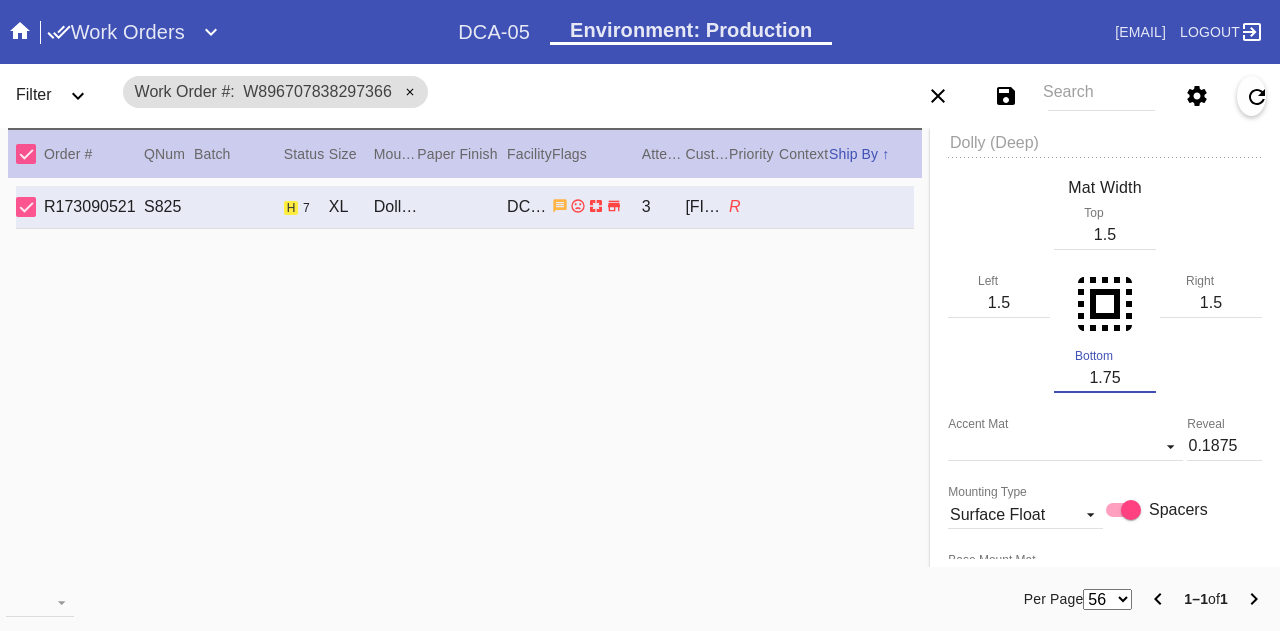 type on "1.75" 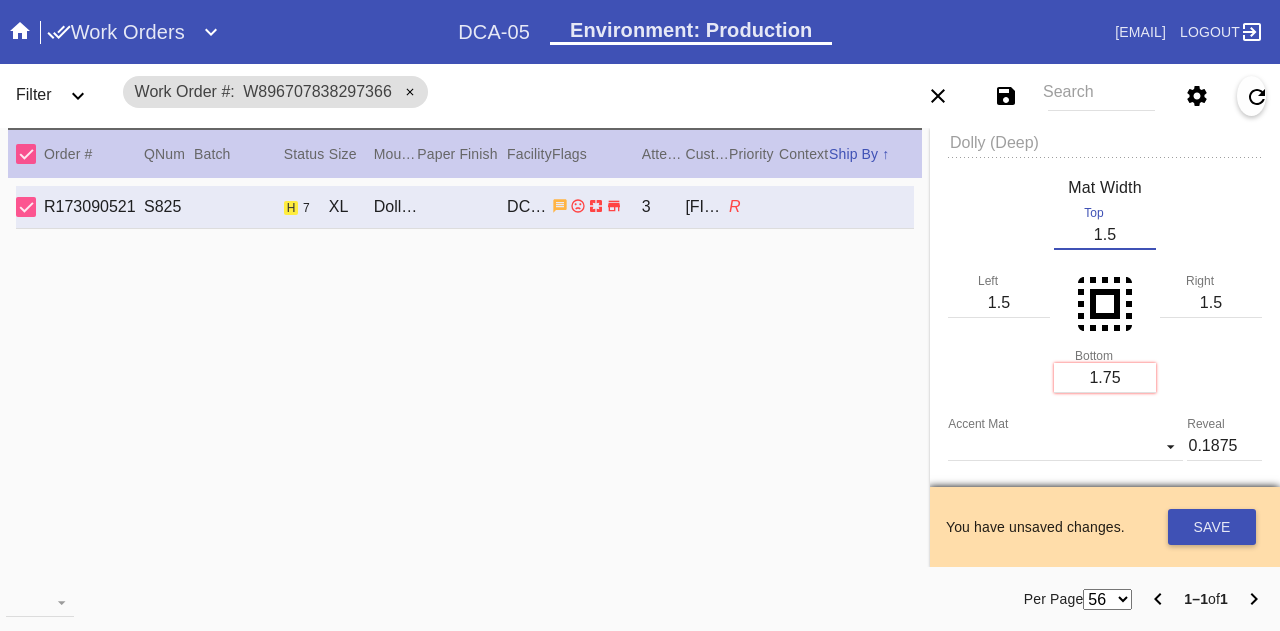 click on "1.5" at bounding box center (1105, 235) 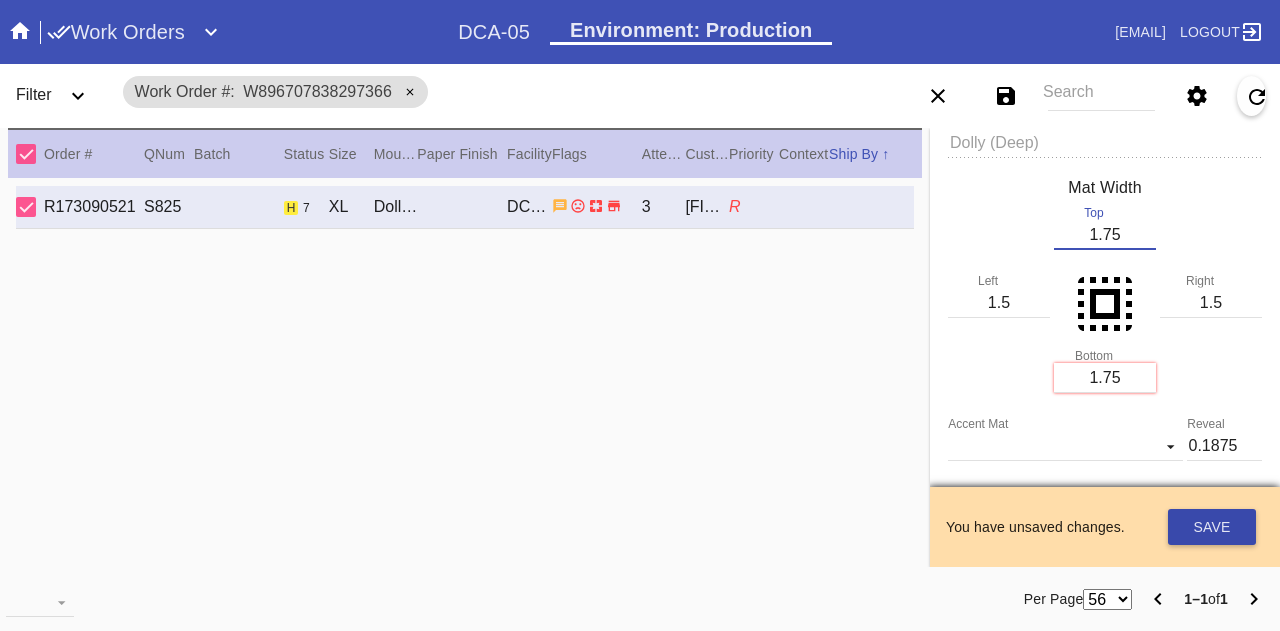 type on "1.75" 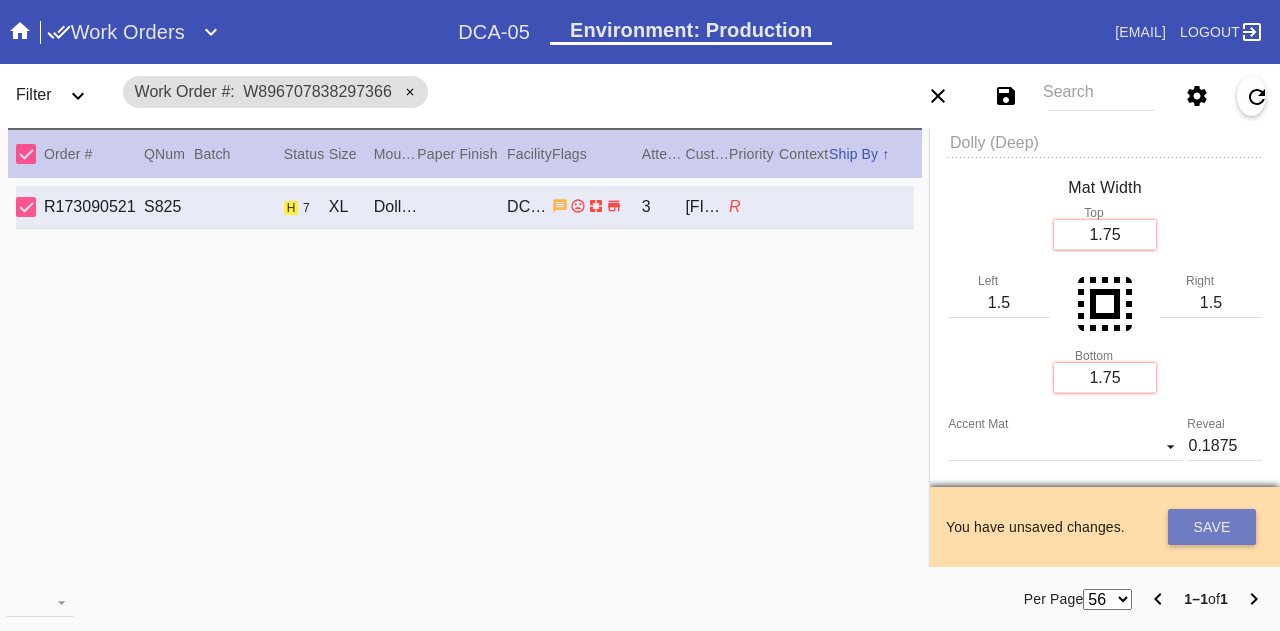 click on "Save" at bounding box center (1212, 527) 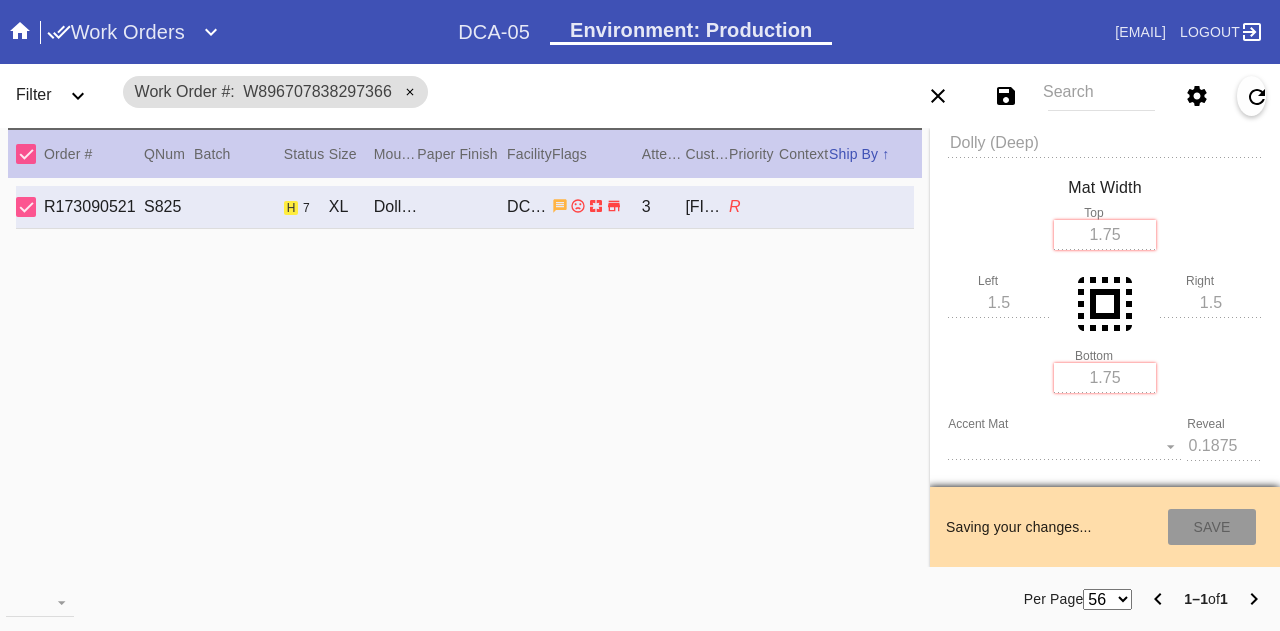 type on "[DATE]" 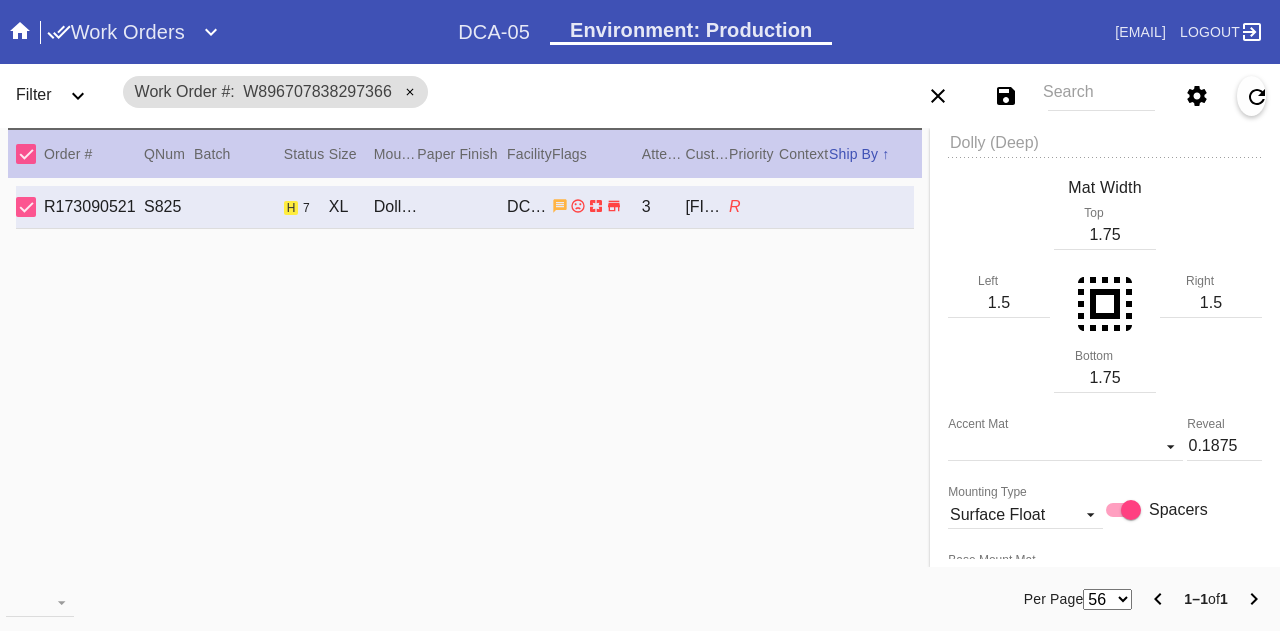 click on "R173090521 S825 h   7 XL Dolly (Deep) / White DCA-05 3 [FIRST] [LAST]
R" at bounding box center (465, 383) 